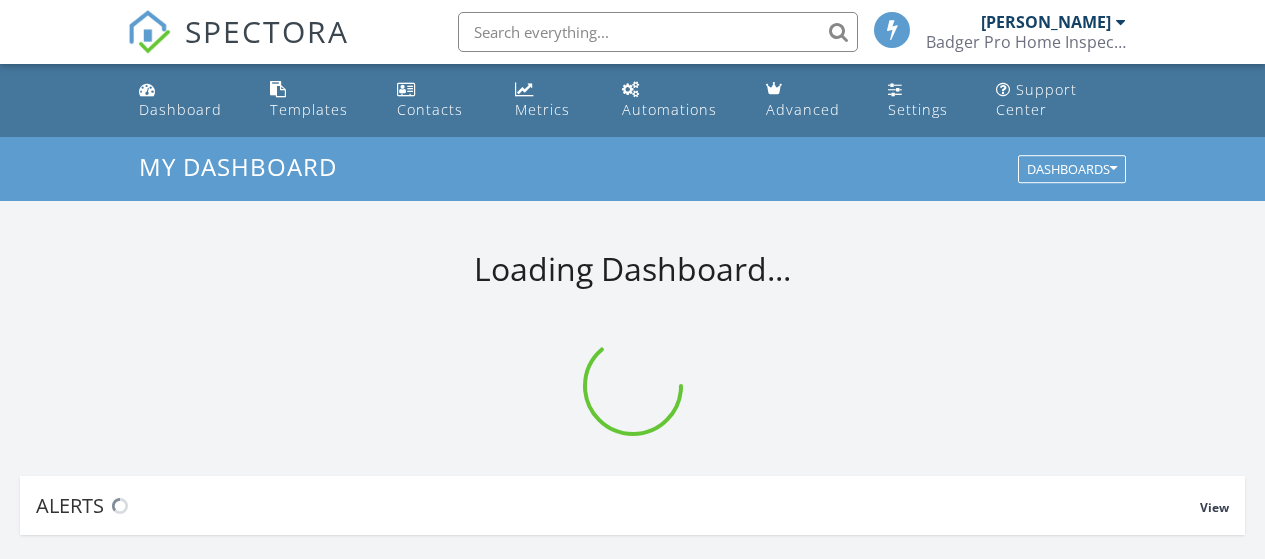 scroll, scrollTop: 0, scrollLeft: 0, axis: both 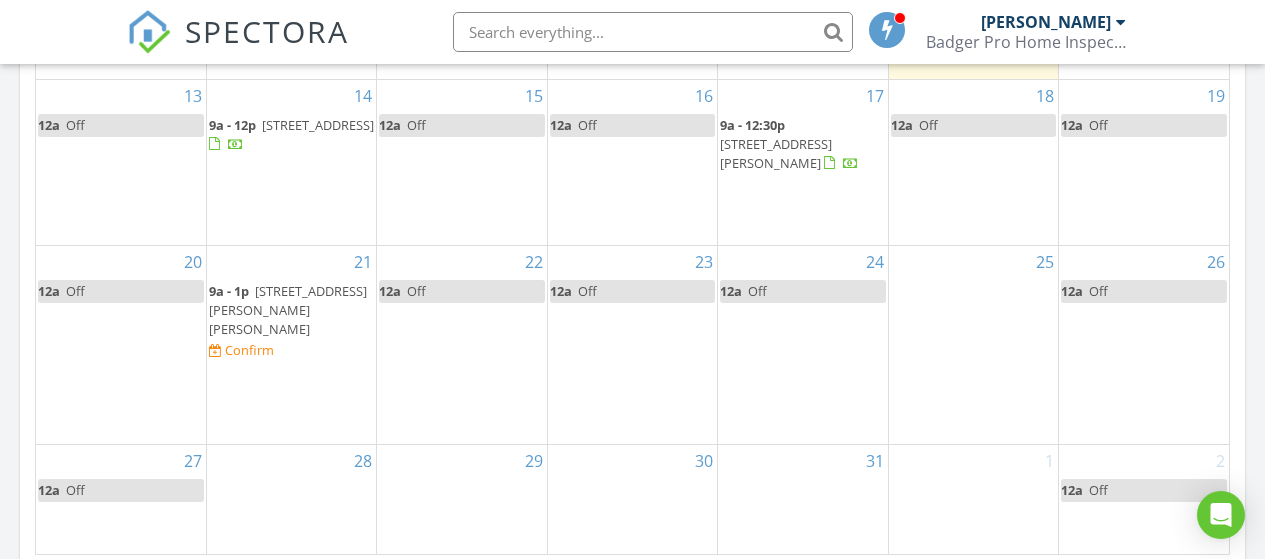 click on "11616 Carrington Ln, Ellison Bay 54210" at bounding box center (288, 310) 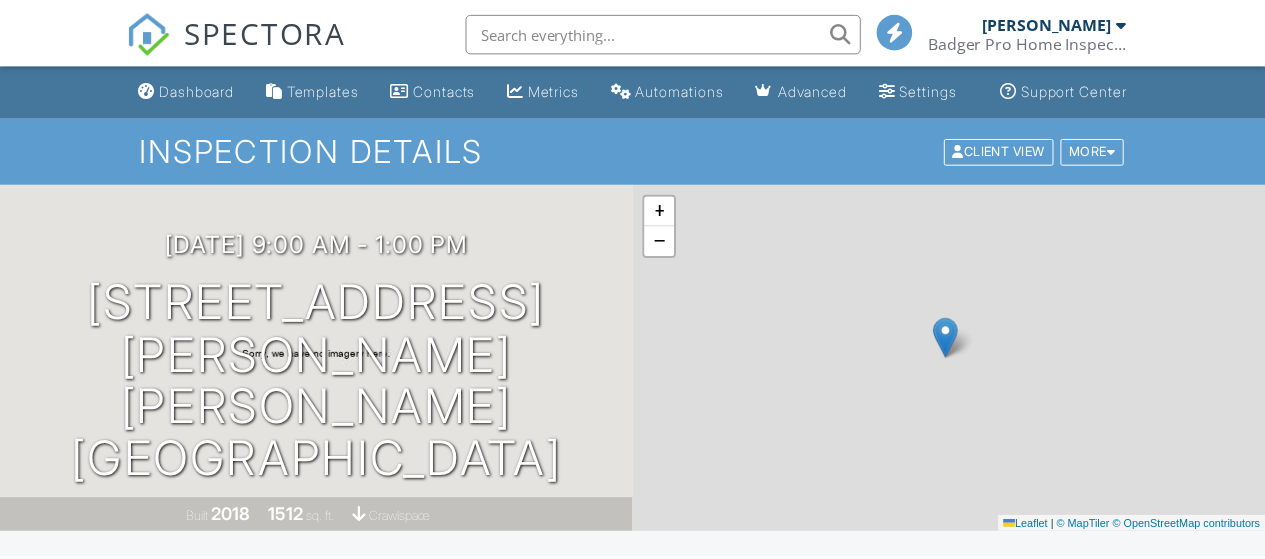 scroll, scrollTop: 0, scrollLeft: 0, axis: both 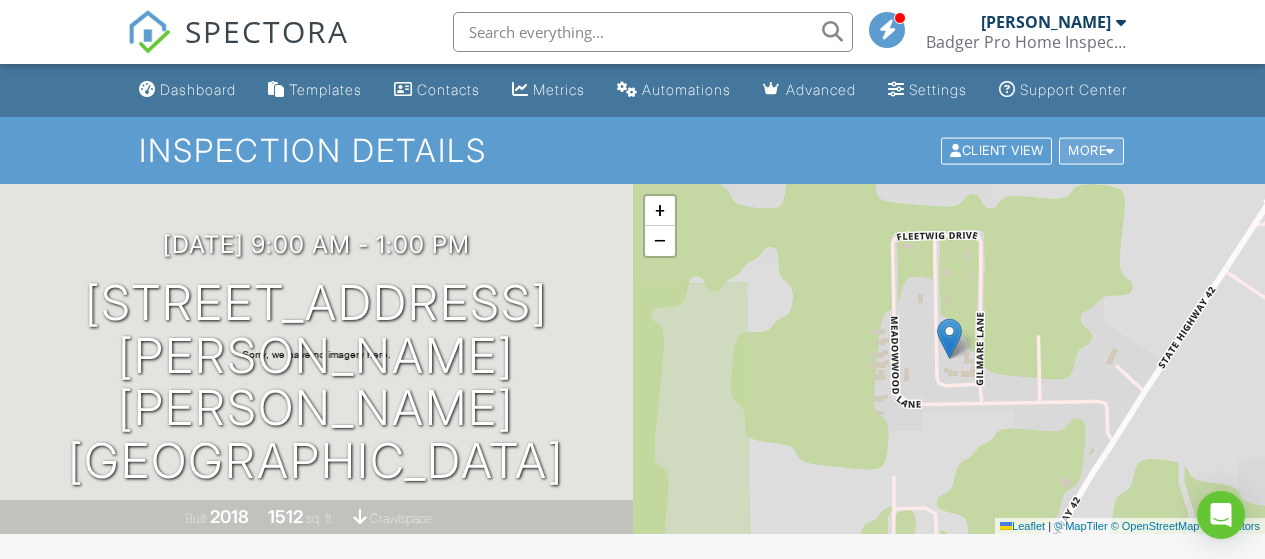 click on "More" at bounding box center (1091, 150) 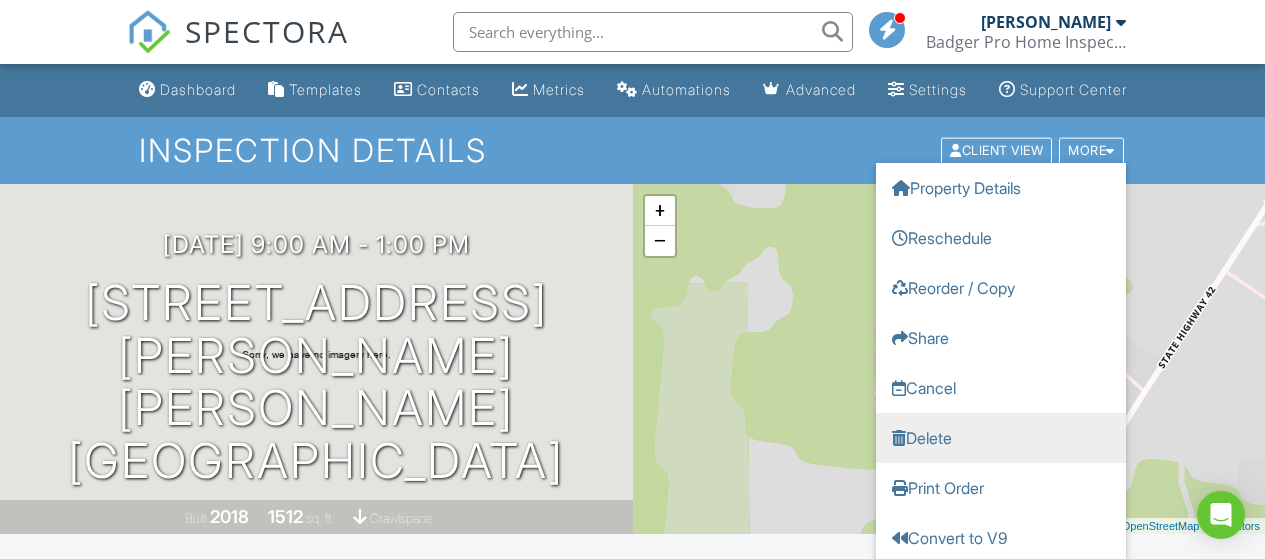 click on "Delete" at bounding box center (1001, 437) 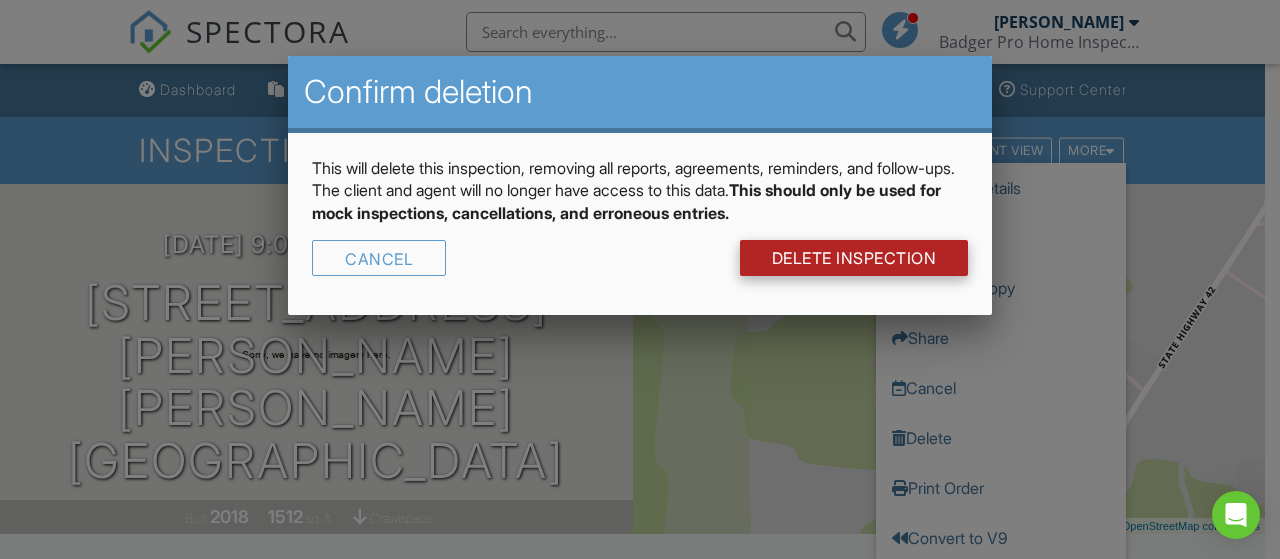 click on "DELETE Inspection" at bounding box center [854, 258] 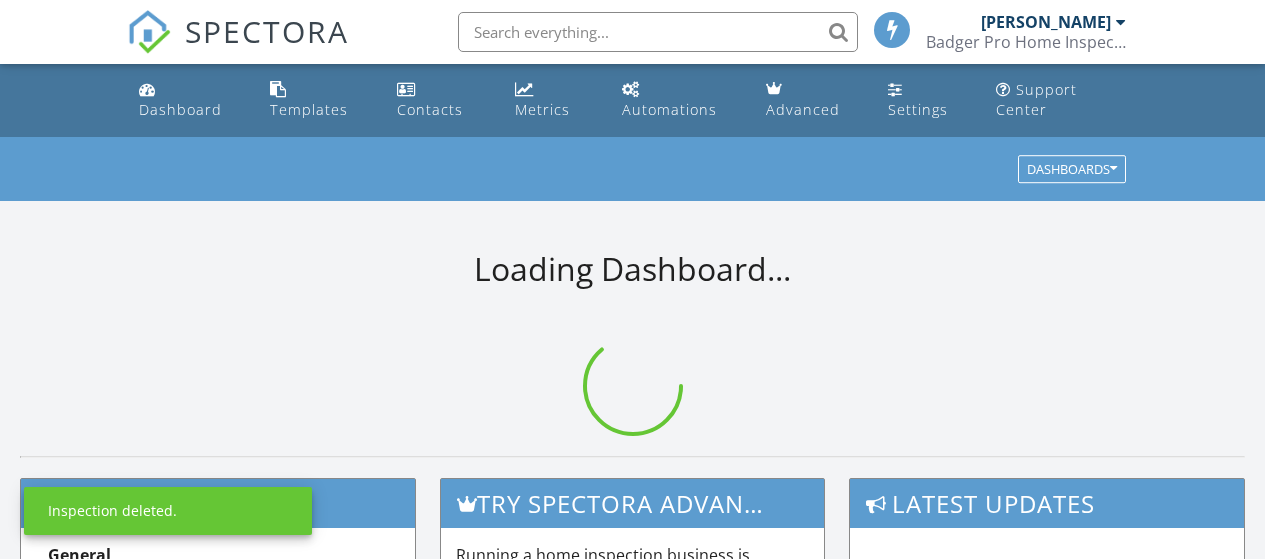scroll, scrollTop: 0, scrollLeft: 0, axis: both 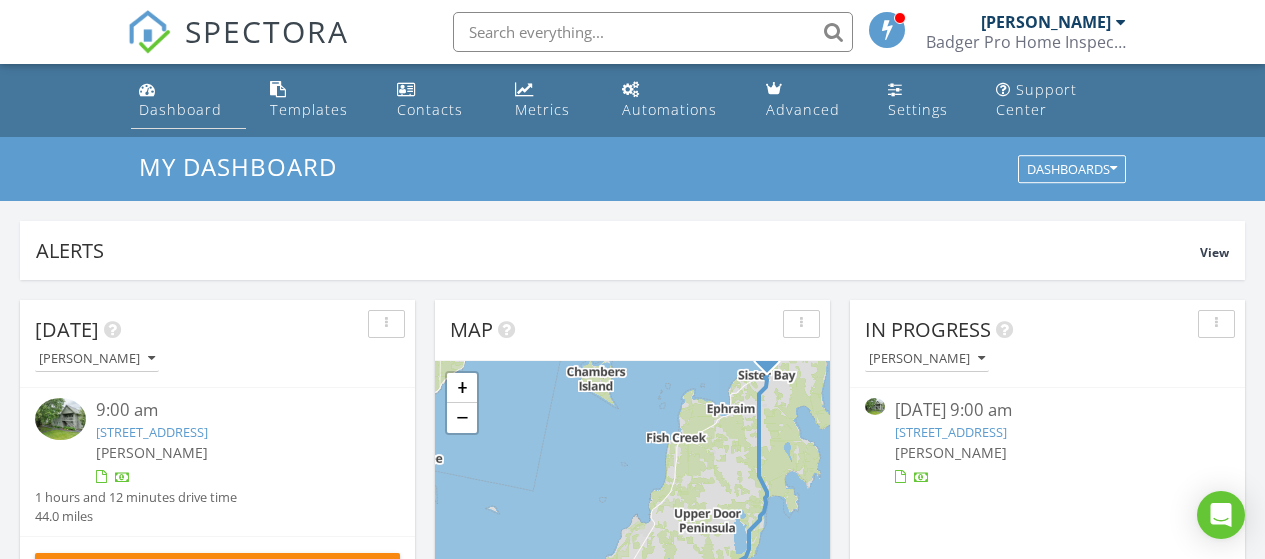click on "Dashboard" at bounding box center [180, 109] 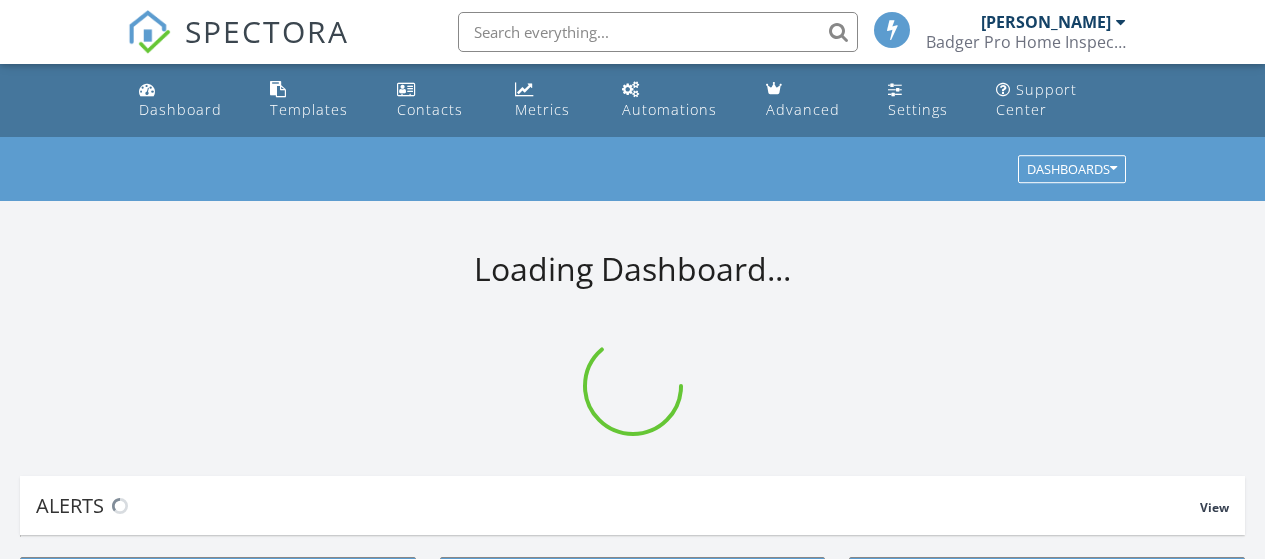 scroll, scrollTop: 0, scrollLeft: 0, axis: both 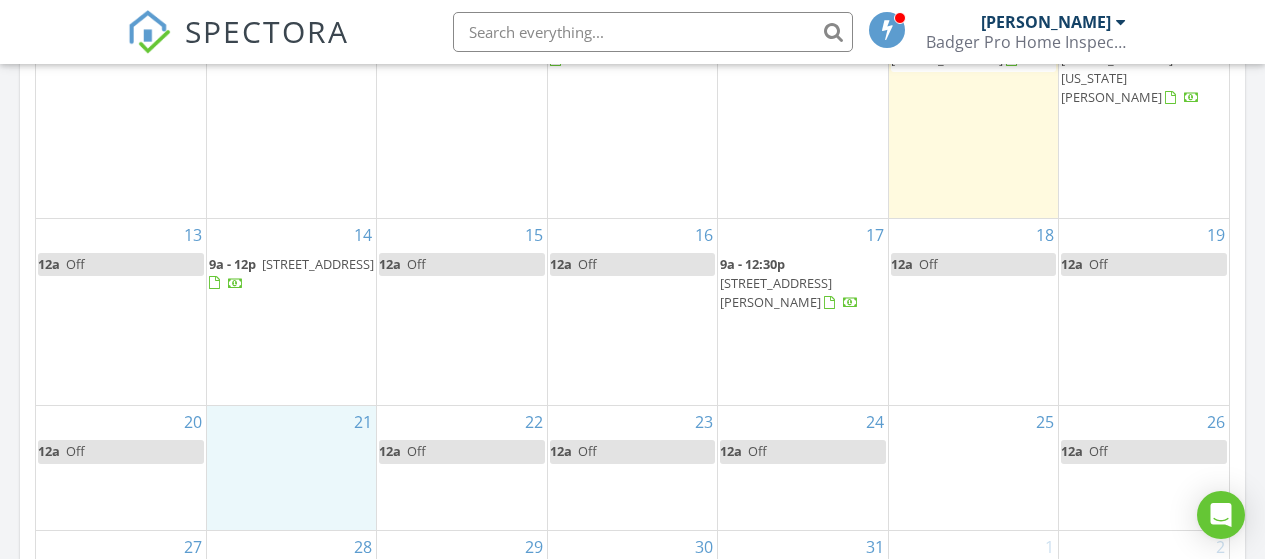click on "21" at bounding box center (291, 467) 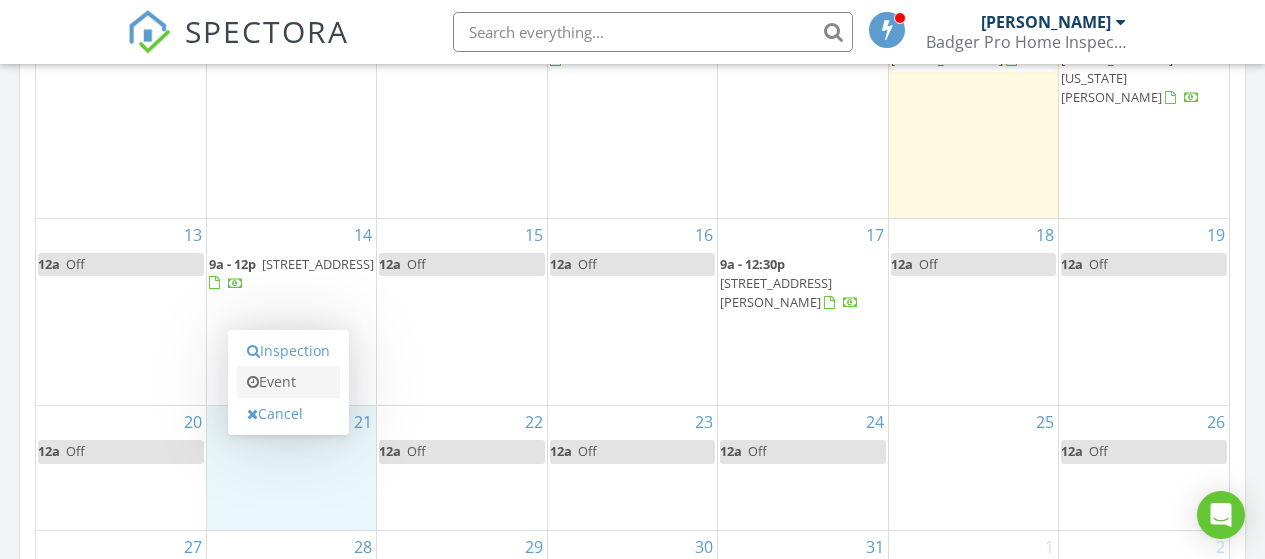 click on "Event" at bounding box center (288, 382) 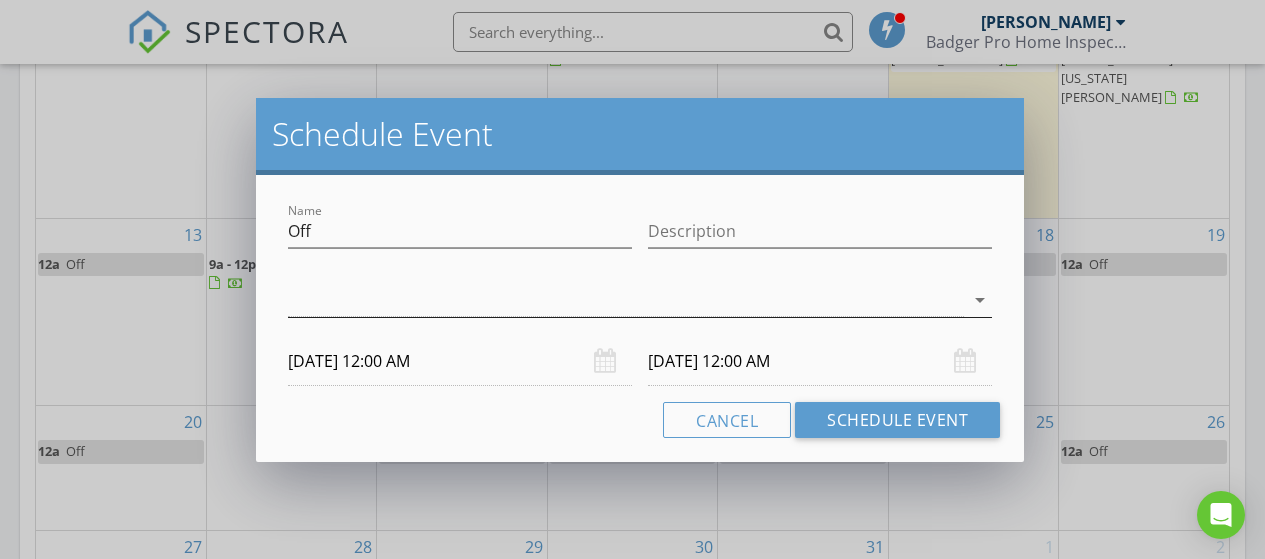 click on "arrow_drop_down" at bounding box center [980, 300] 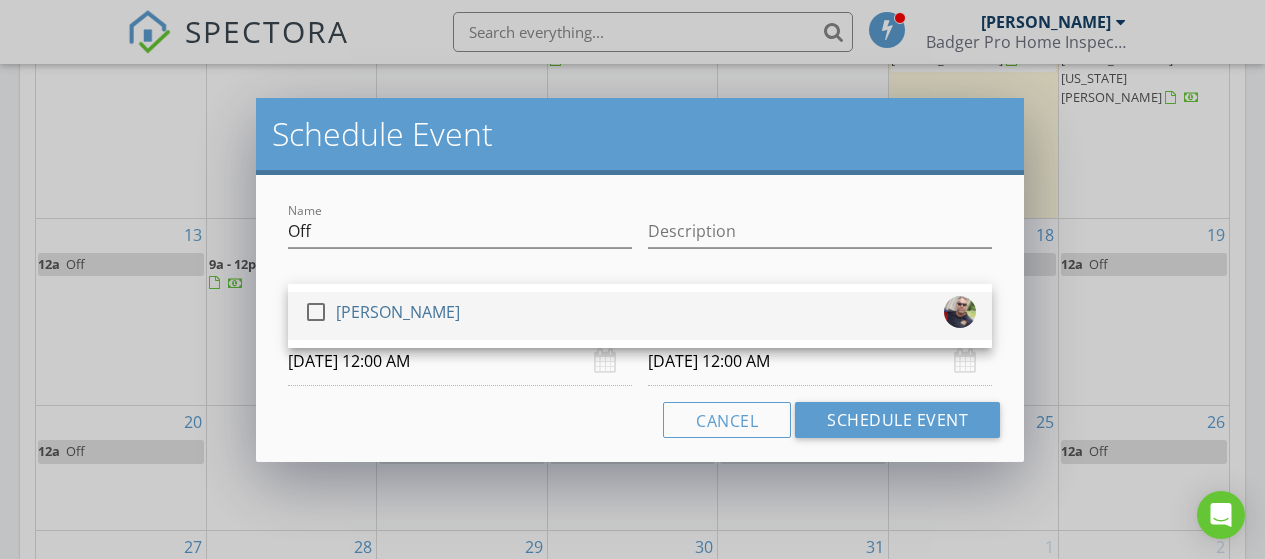 click on "[PERSON_NAME]" at bounding box center (398, 312) 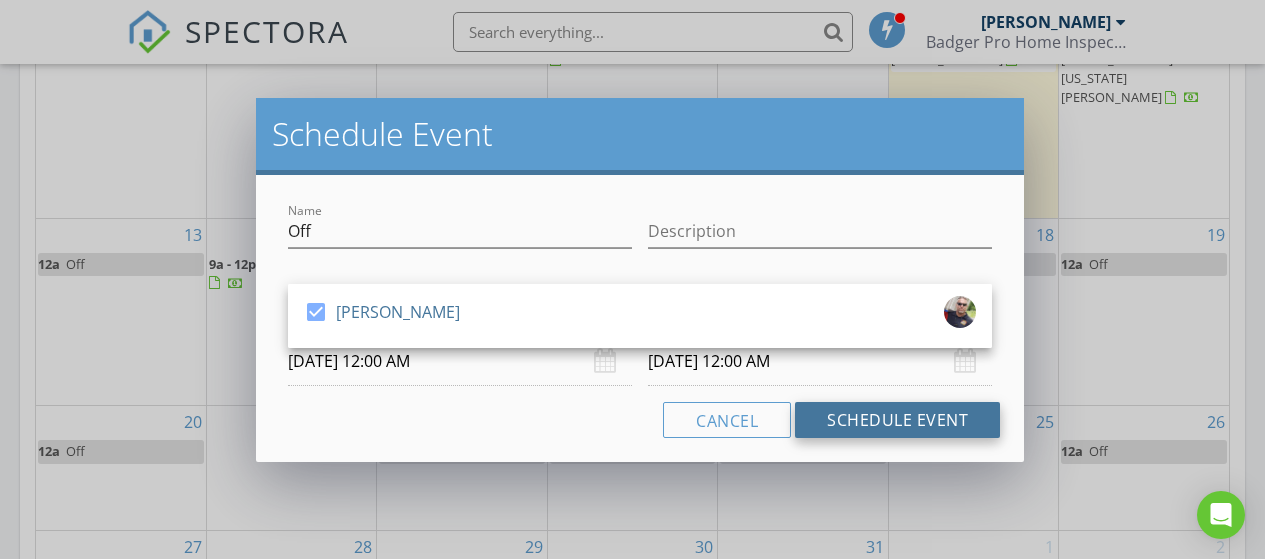 click on "Schedule Event" at bounding box center [897, 420] 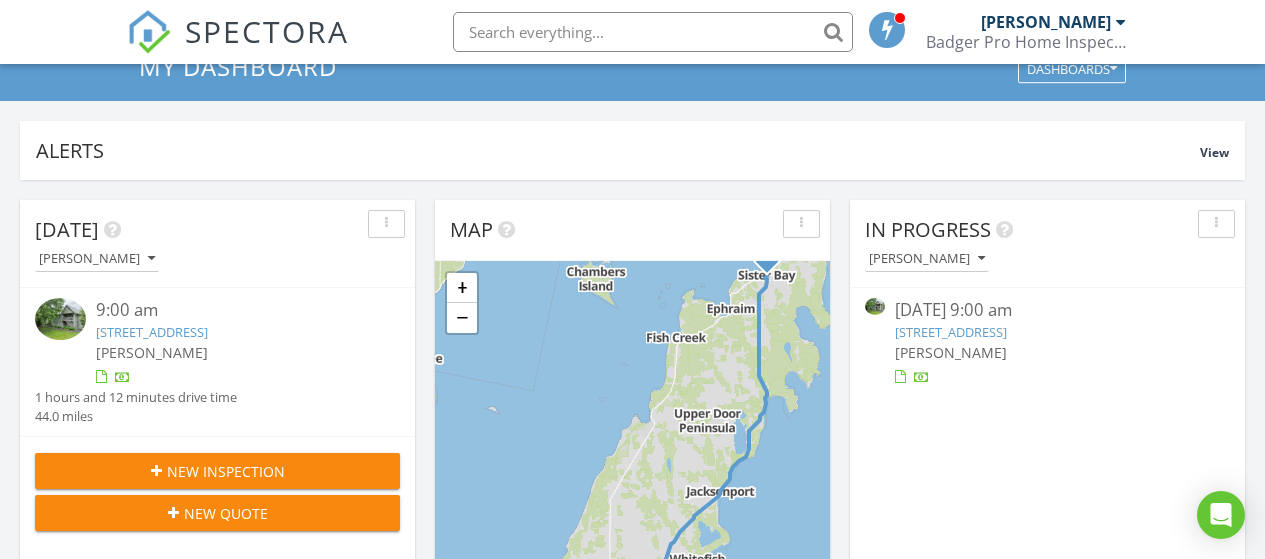 scroll, scrollTop: 0, scrollLeft: 0, axis: both 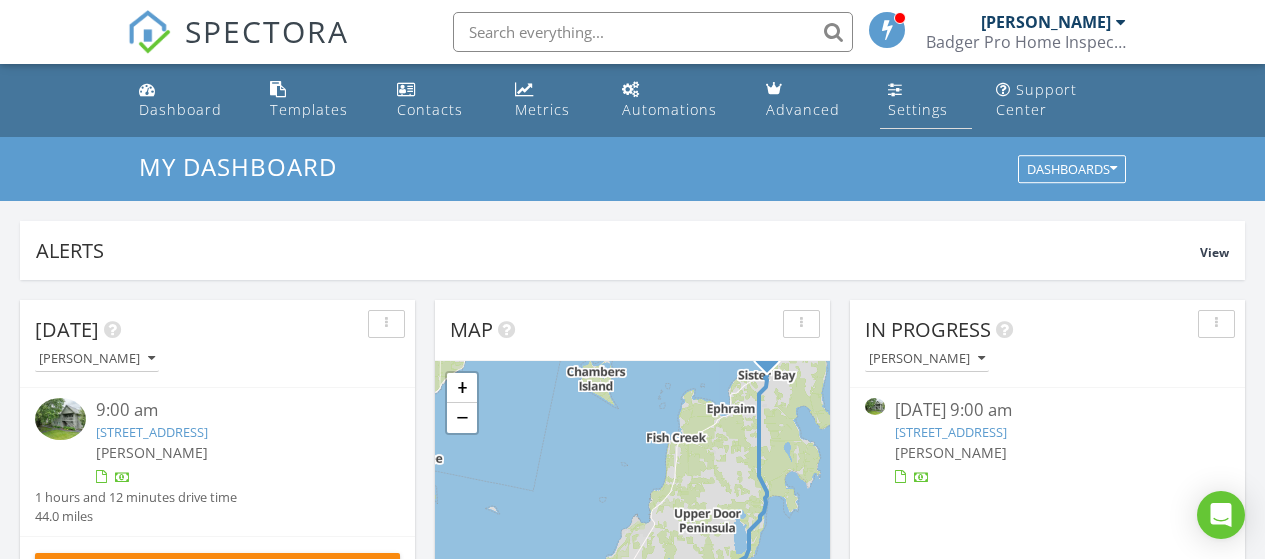 click on "Settings" at bounding box center [918, 109] 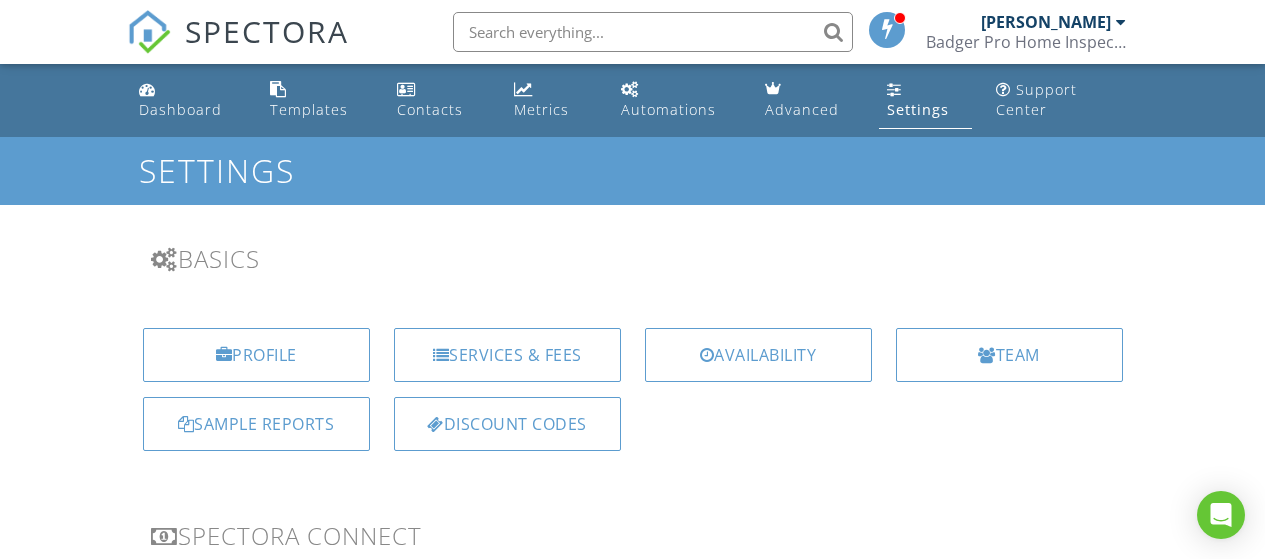 scroll, scrollTop: 100, scrollLeft: 0, axis: vertical 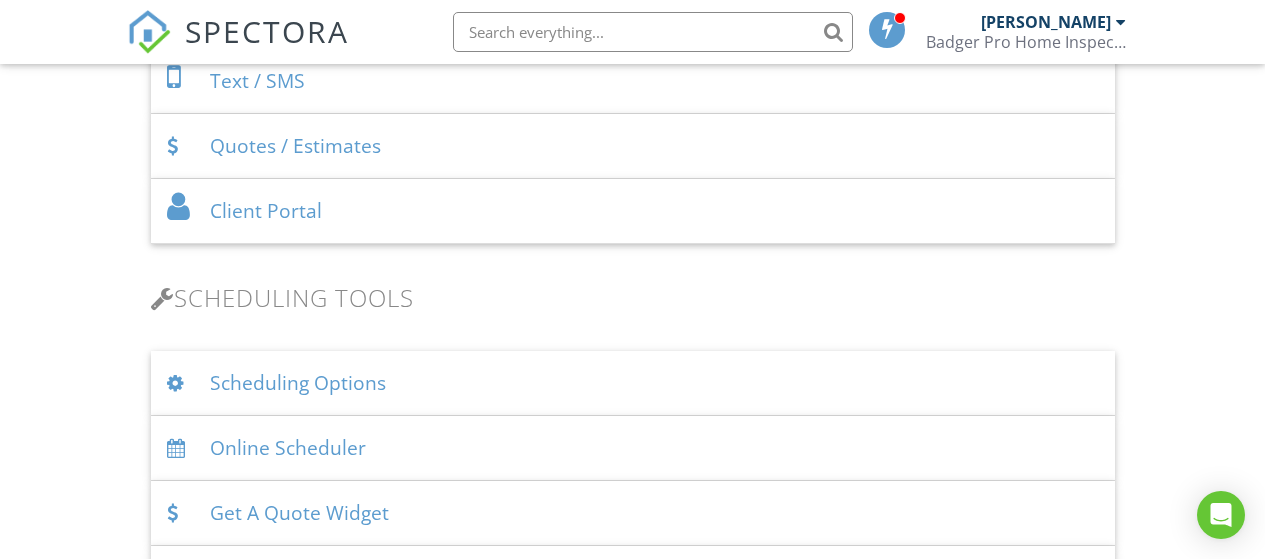 click on "Client Portal" at bounding box center (633, 211) 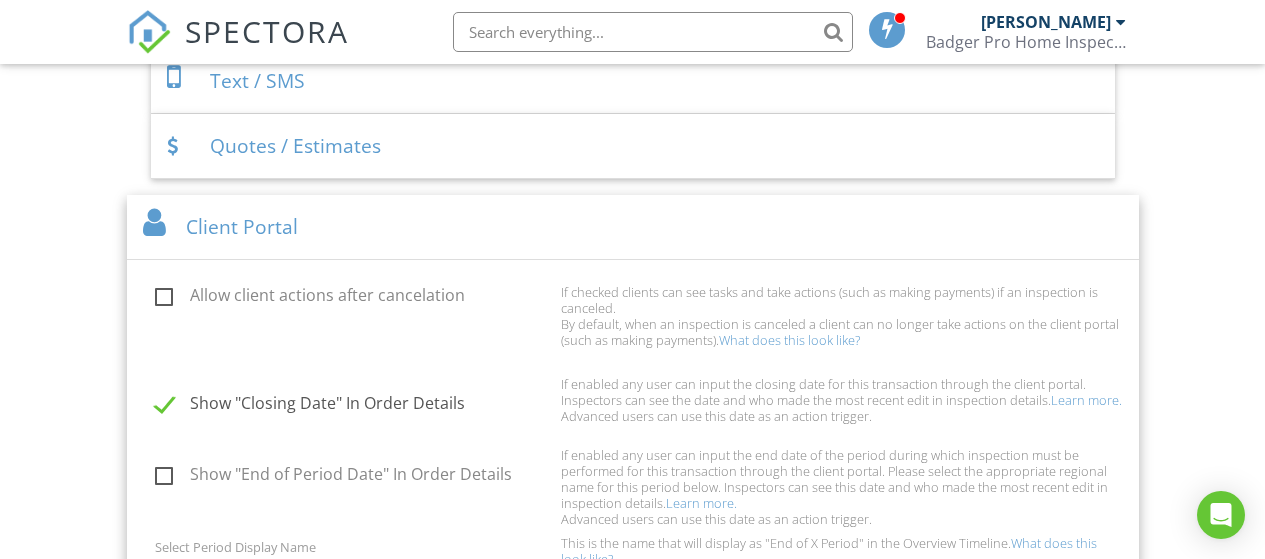 click on "Dashboard
Templates
Contacts
Metrics
Automations
Advanced
Settings
Support Center
Settings
Basics
Profile
Services & Fees
Availability
Team
Sample Reports
Discount Codes
Spectora Connect
Partnerships
Make more money per inspection with third-party offers
Disabled
Recommended Contractors
Provide repair resources for your clients
Disabled
Business Tools
Agreements
Signature Type
▼ E-signature (checkbox) E-signature (checkbox) Written Signature E-signature (checkbox)
Written Signature
Client agreement instructions
This text will appear on the client portal under "Sign Agreement(s)"
Inline Style XLarge Large Normal Small Light Small/Light Bold Italic Underline Colors Ordered List Unordered List" at bounding box center (632, 868) 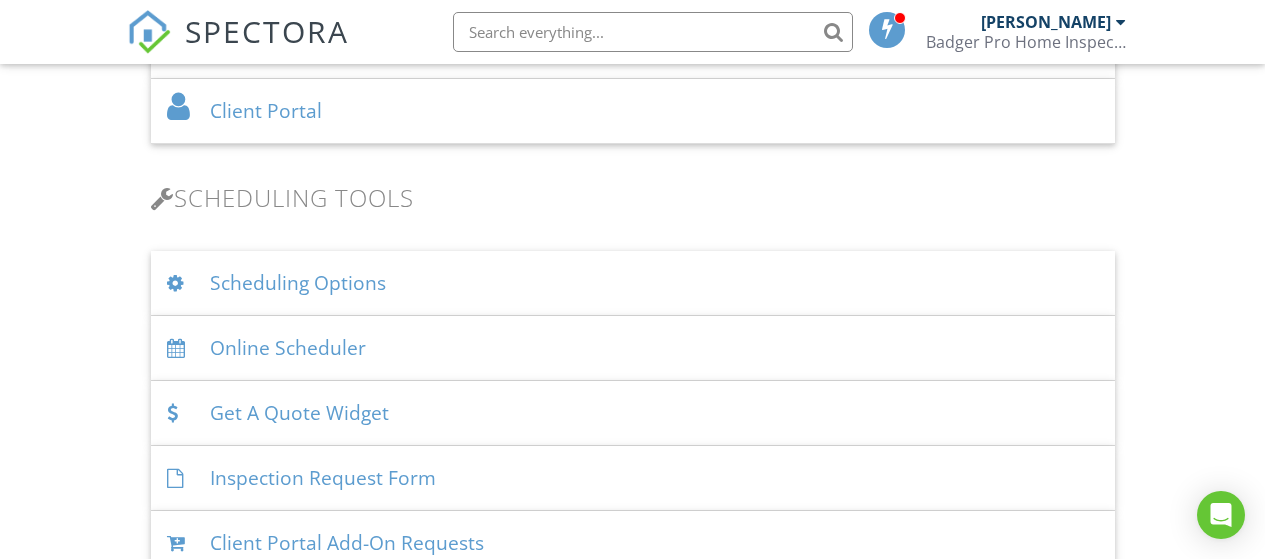 scroll, scrollTop: 1300, scrollLeft: 0, axis: vertical 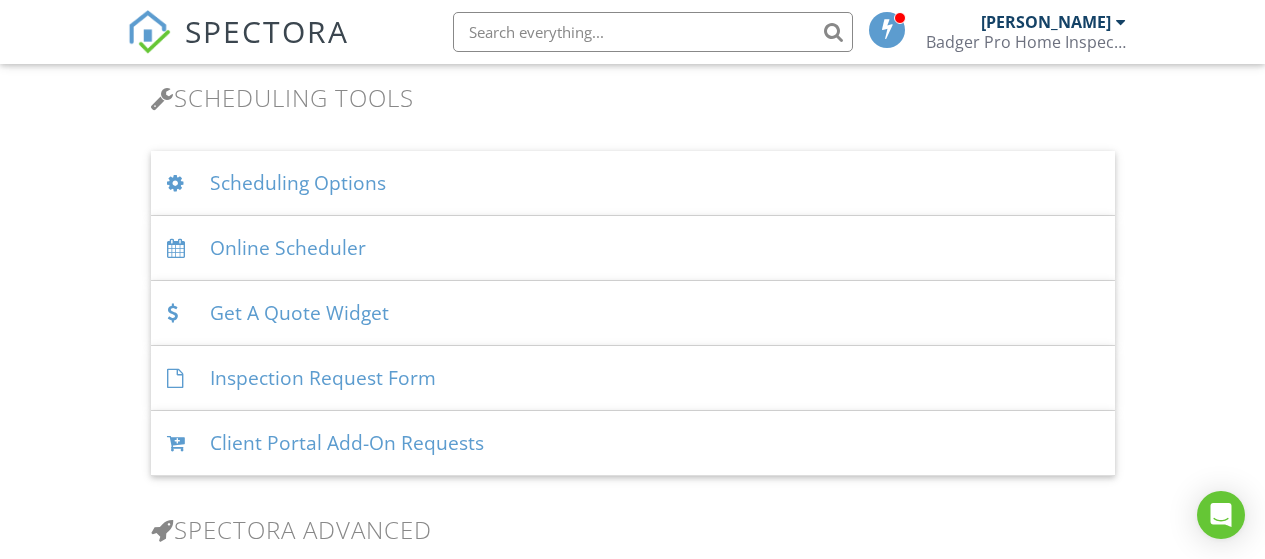click on "Online Scheduler" at bounding box center [633, 248] 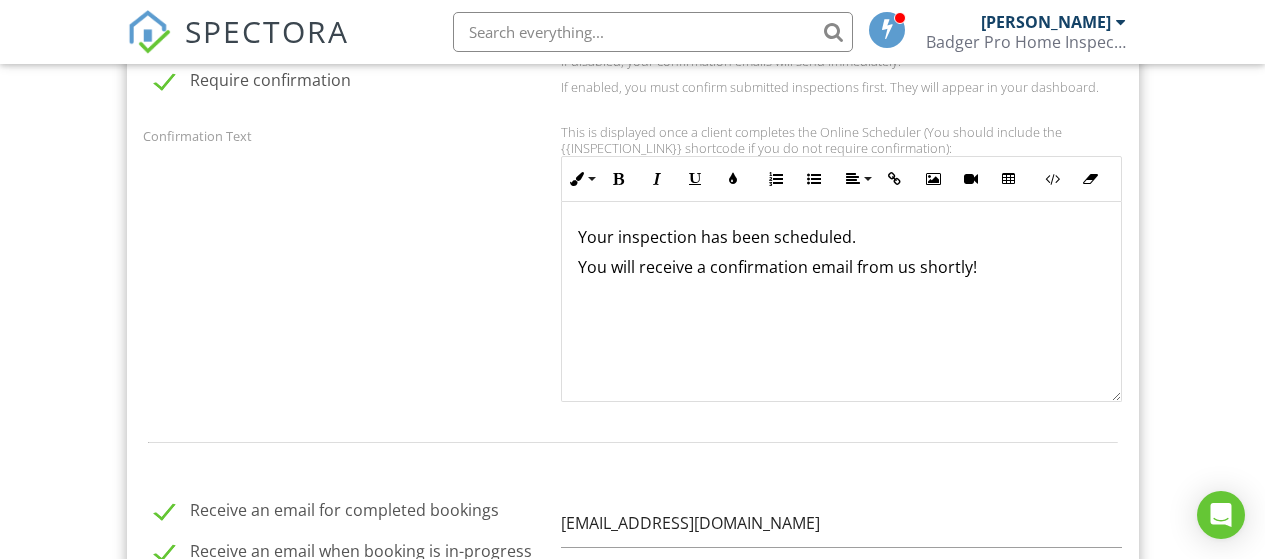 scroll, scrollTop: 2200, scrollLeft: 0, axis: vertical 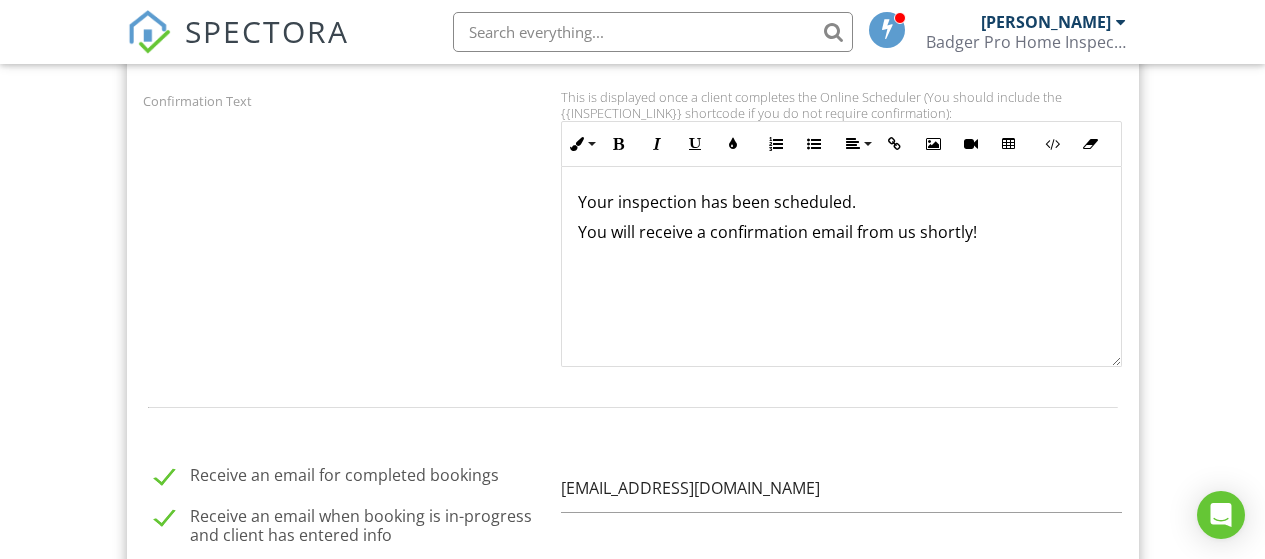click on "You will receive a confirmation email from us shortly!" at bounding box center (842, 232) 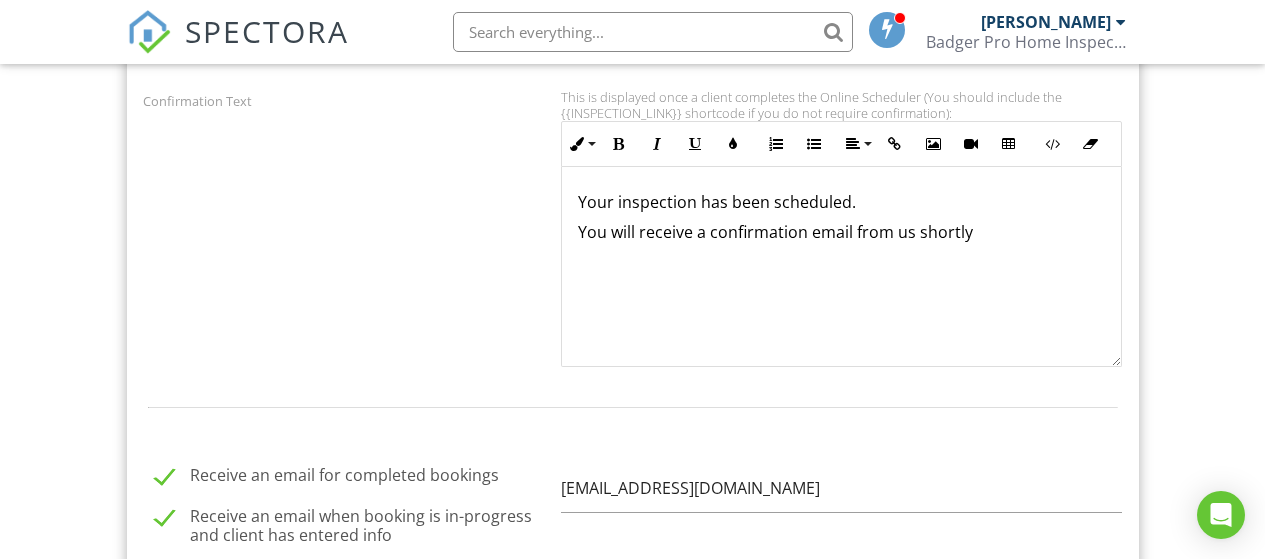 type 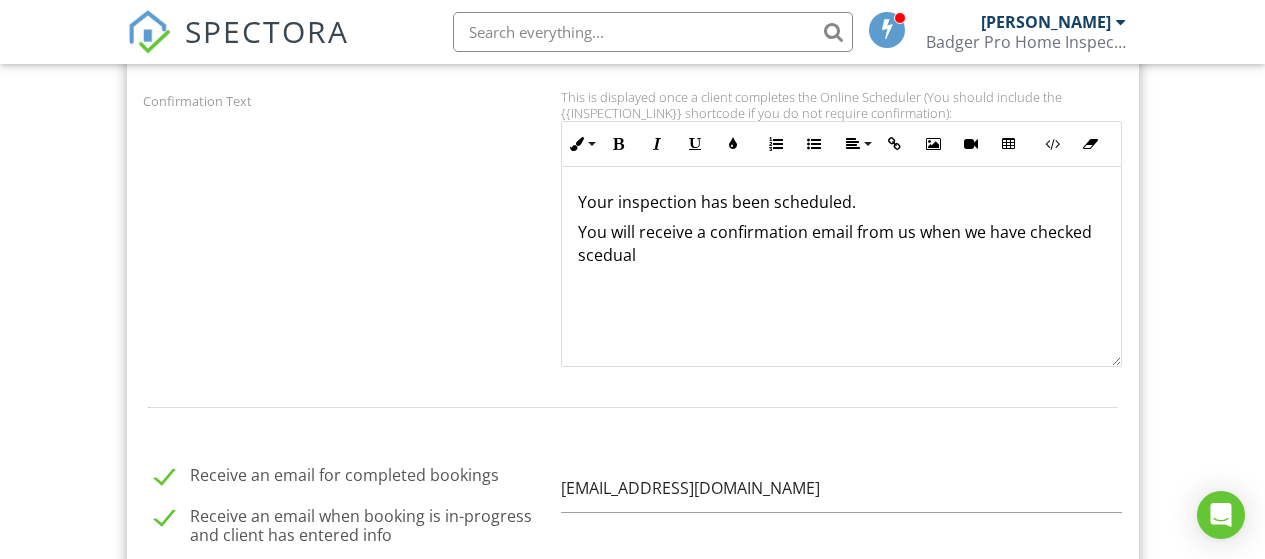 click on "Your inspection has been scheduled. You will receive a confirmation email from us when we have checked scedual" at bounding box center [842, 267] 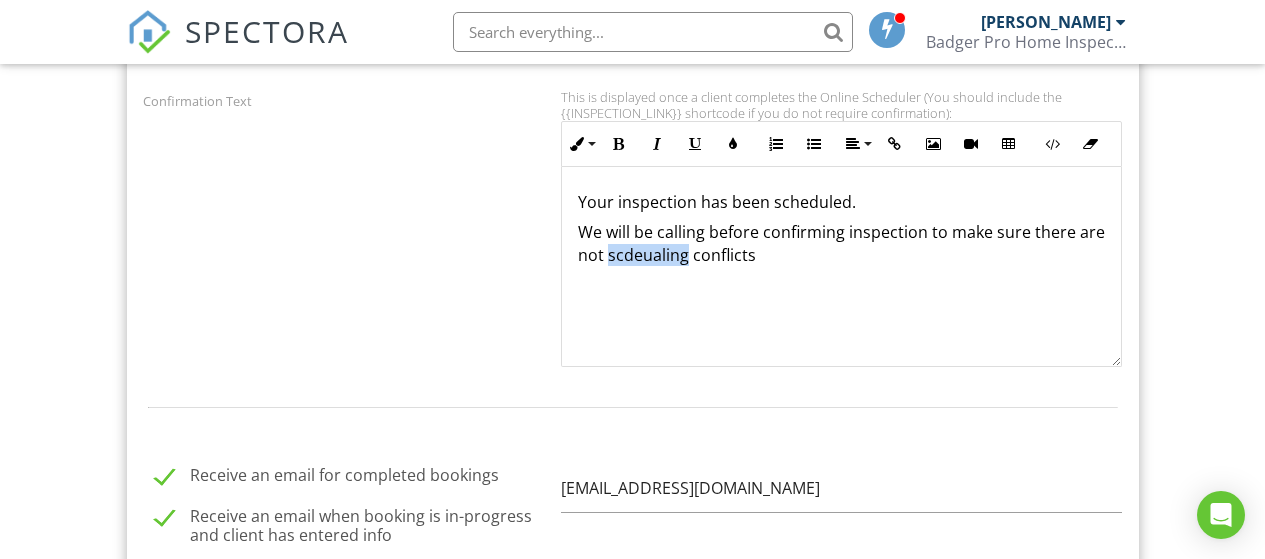 drag, startPoint x: 689, startPoint y: 254, endPoint x: 662, endPoint y: 252, distance: 27.073973 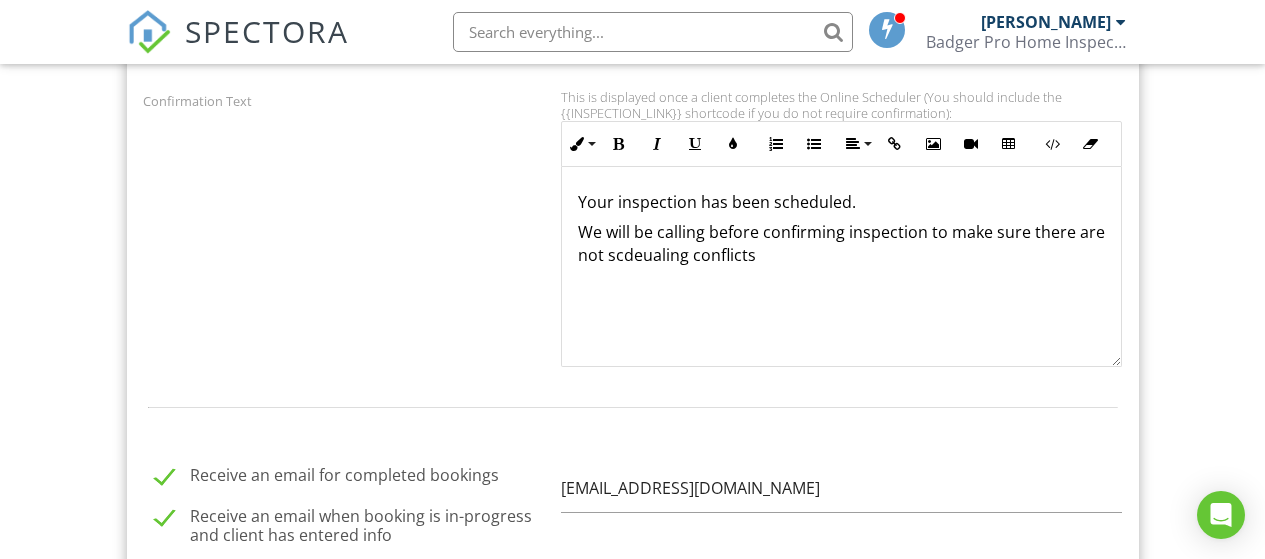 drag, startPoint x: 662, startPoint y: 252, endPoint x: 630, endPoint y: 328, distance: 82.46211 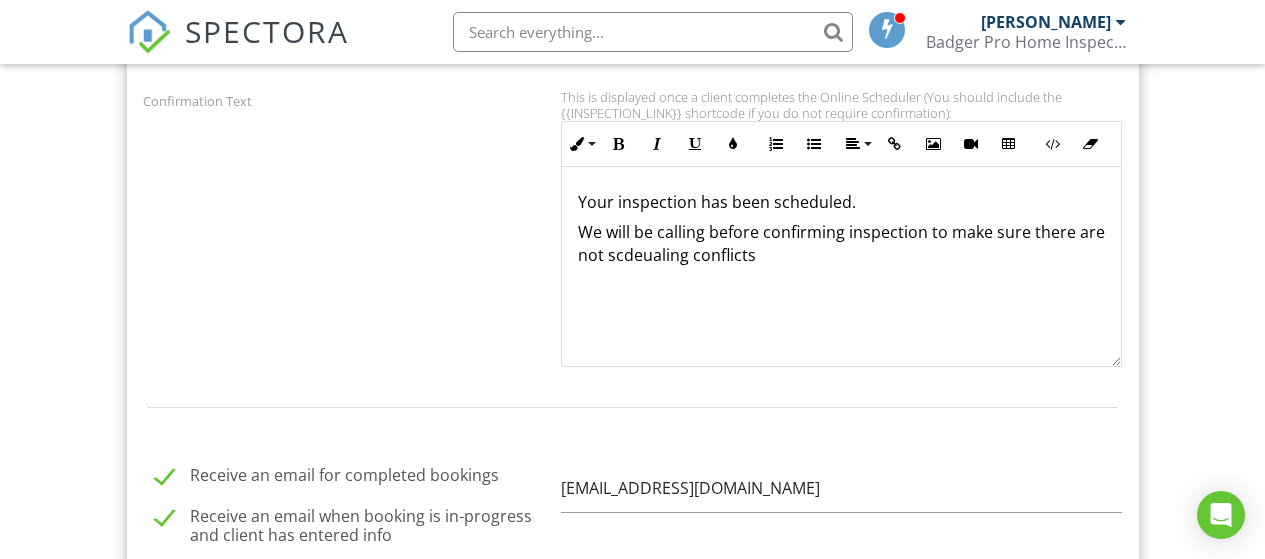 click on "We will be calling before confirming inspection to make sure there are not scdeualing conflicts" at bounding box center [842, 243] 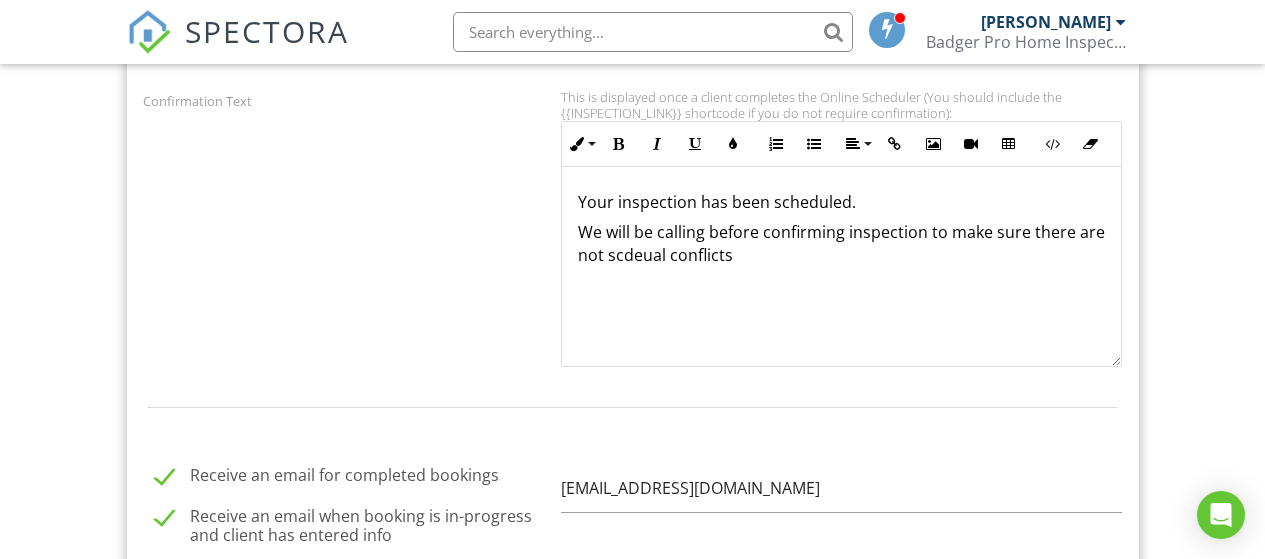 click on "We will be calling before confirming inspection to make sure there are not scdeual conflicts" at bounding box center [842, 243] 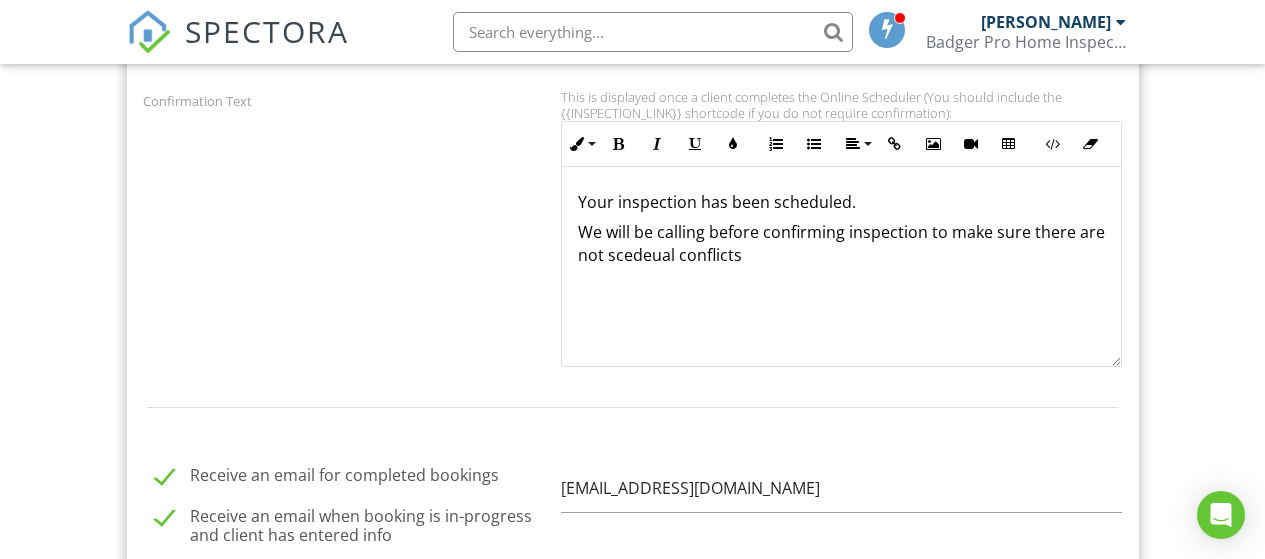 drag, startPoint x: 663, startPoint y: 252, endPoint x: 989, endPoint y: 405, distance: 360.11804 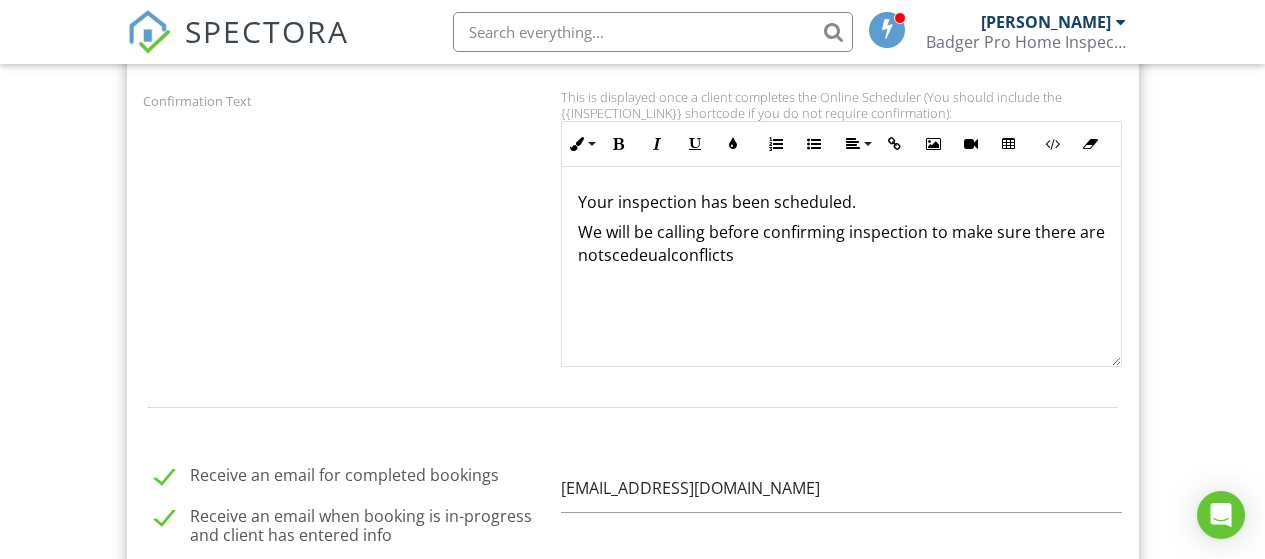 click on "We will be calling before confirming inspection to make sure there are not  ​ scedeual ​  conflicts" at bounding box center (842, 243) 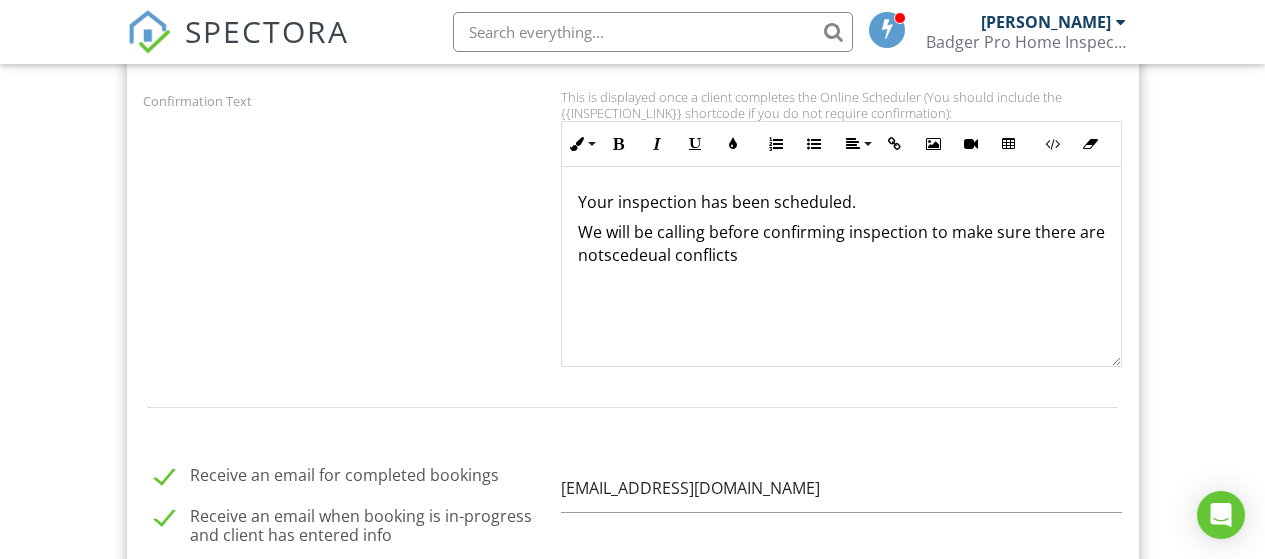 click on "We will be calling before confirming inspection to make sure there are not ​ ​ scedeual conflicts" at bounding box center [842, 243] 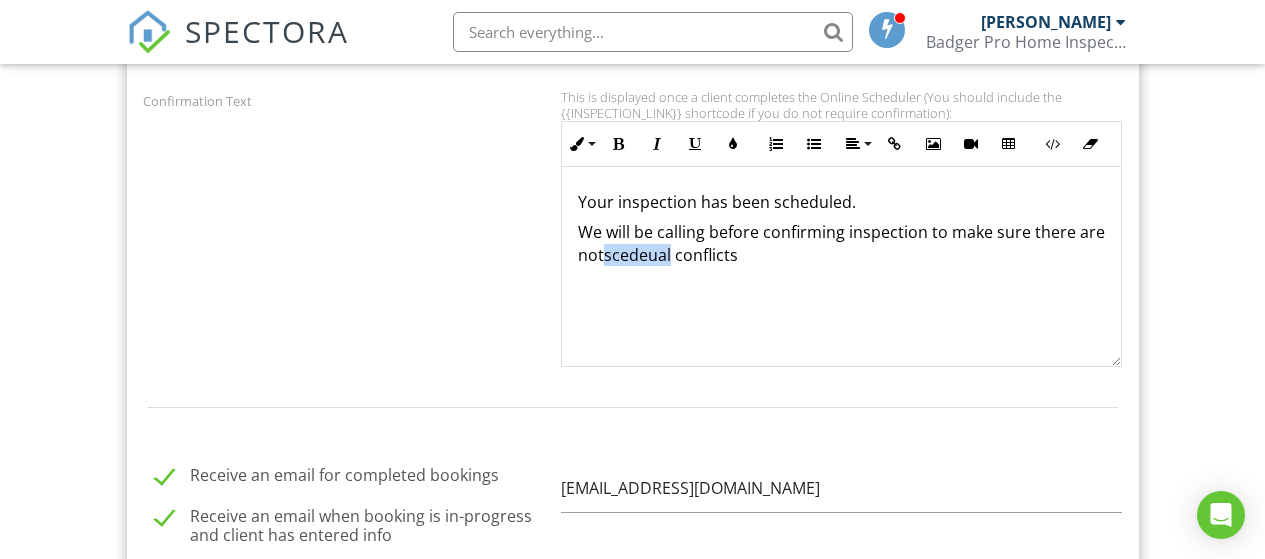 drag, startPoint x: 669, startPoint y: 261, endPoint x: 650, endPoint y: 315, distance: 57.245087 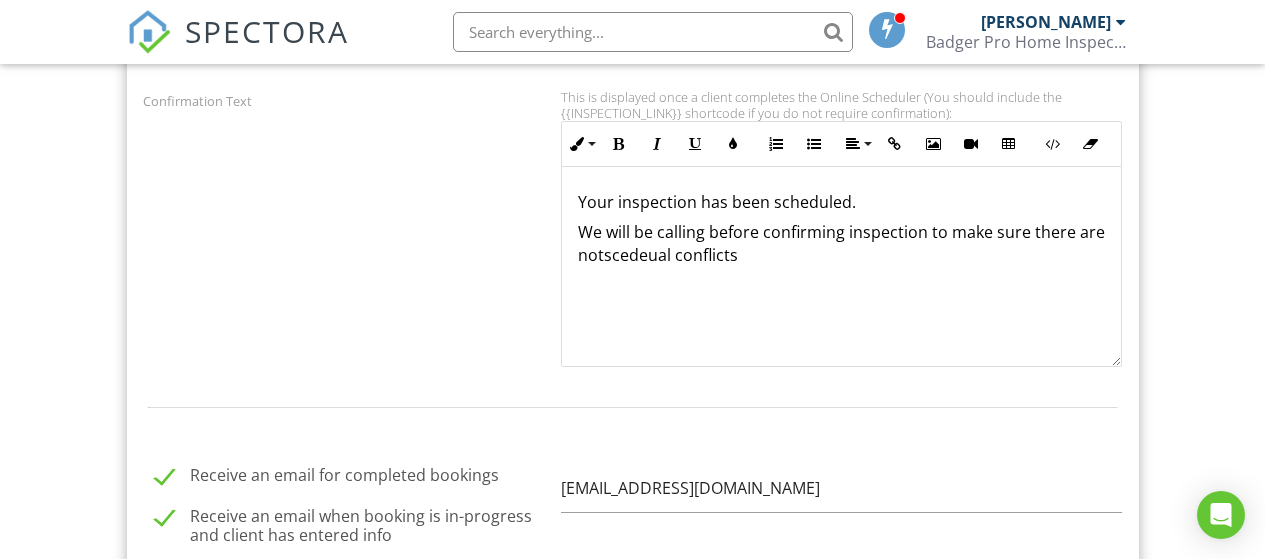 click on "We will be calling before confirming inspection to make sure there are not  ​ ​ scedeual conflicts" at bounding box center (842, 243) 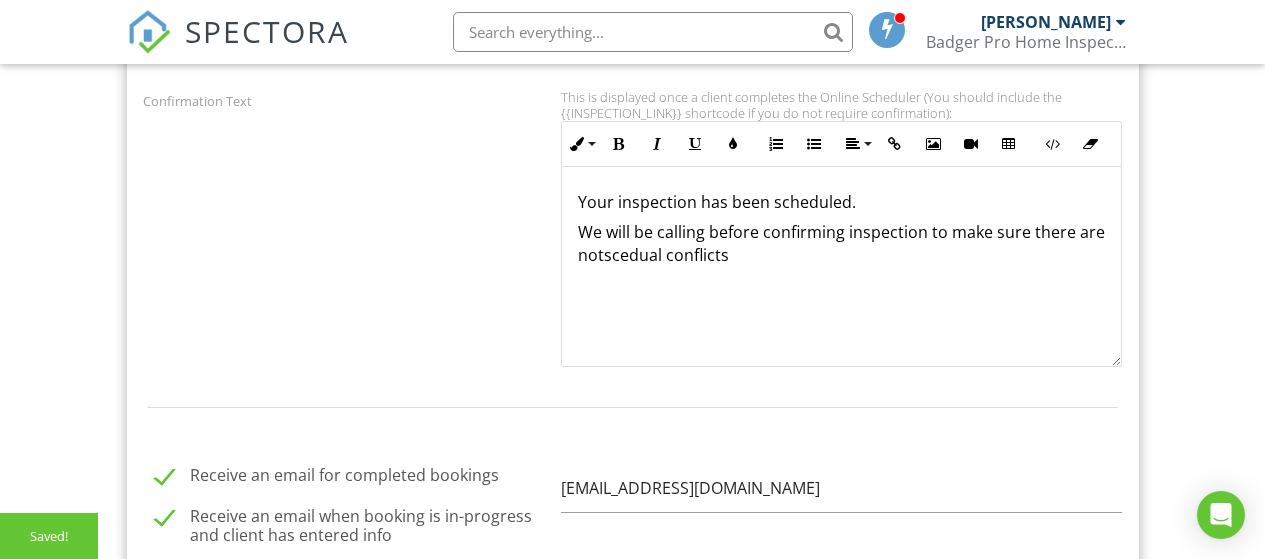 click on "We will be calling before confirming inspection to make sure there are notscedual conflicts" at bounding box center [842, 243] 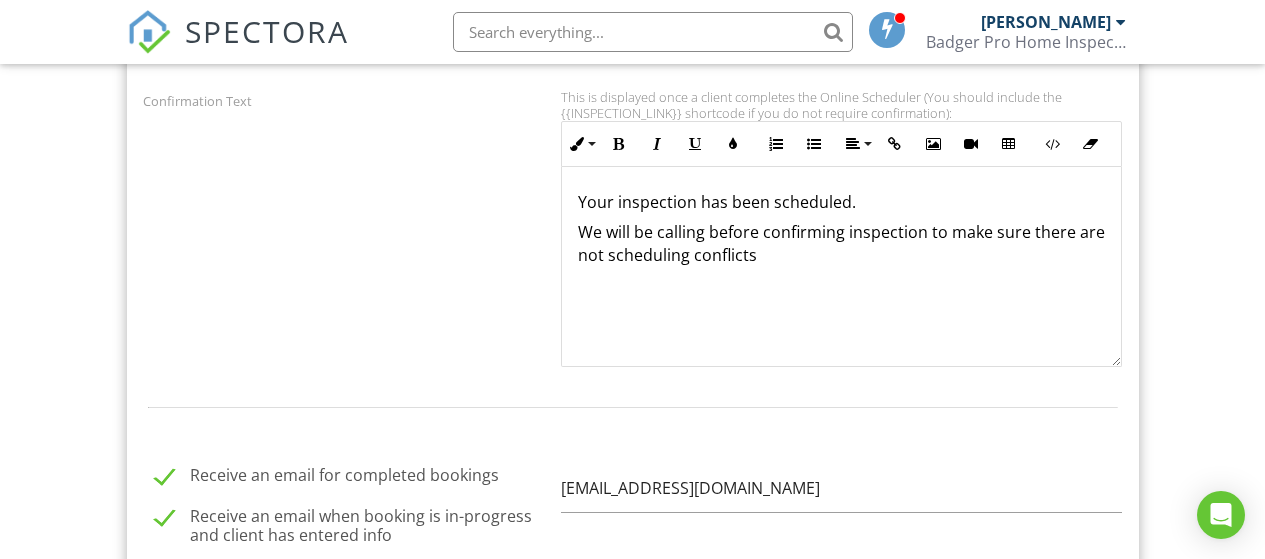 click on "We will be calling before confirming inspection to make sure there are not scheduling conflicts" at bounding box center [842, 243] 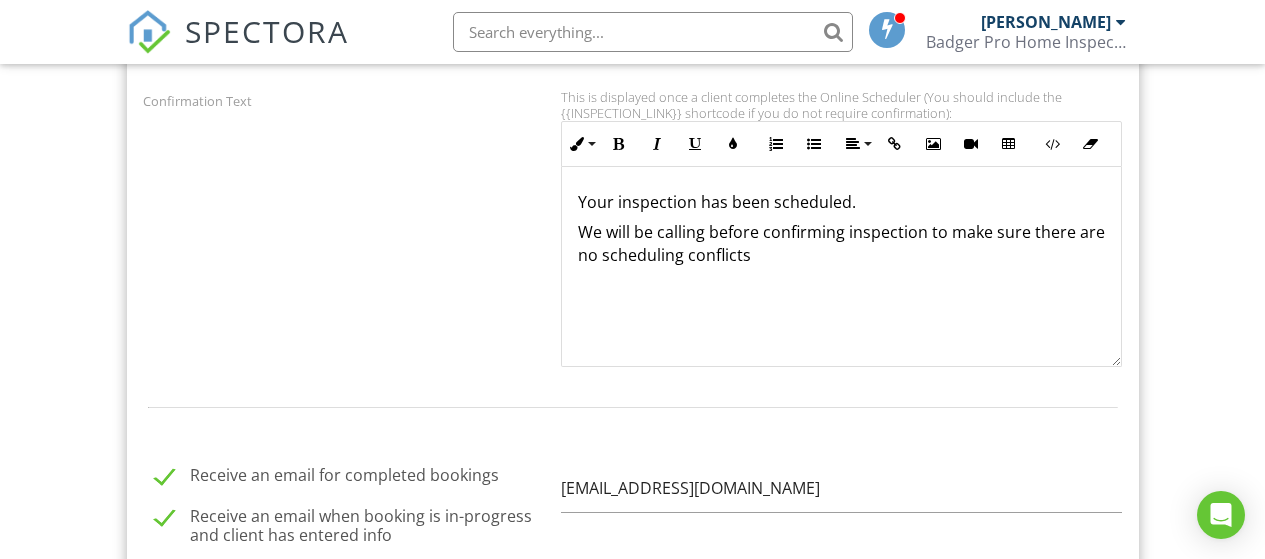 drag, startPoint x: 774, startPoint y: 256, endPoint x: 804, endPoint y: 258, distance: 30.066593 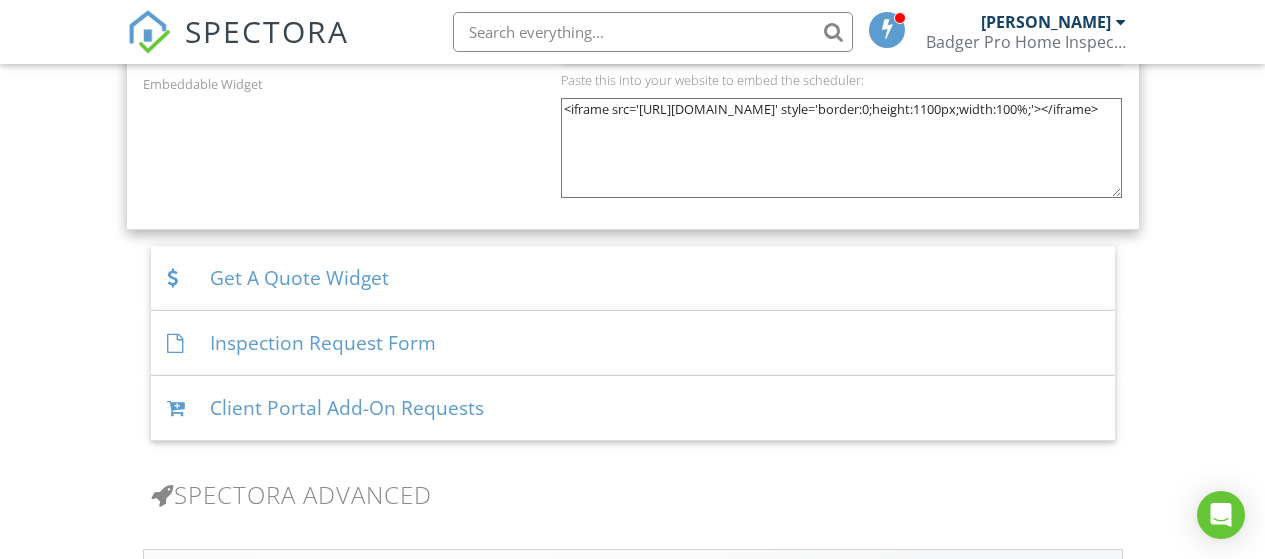 scroll, scrollTop: 3000, scrollLeft: 0, axis: vertical 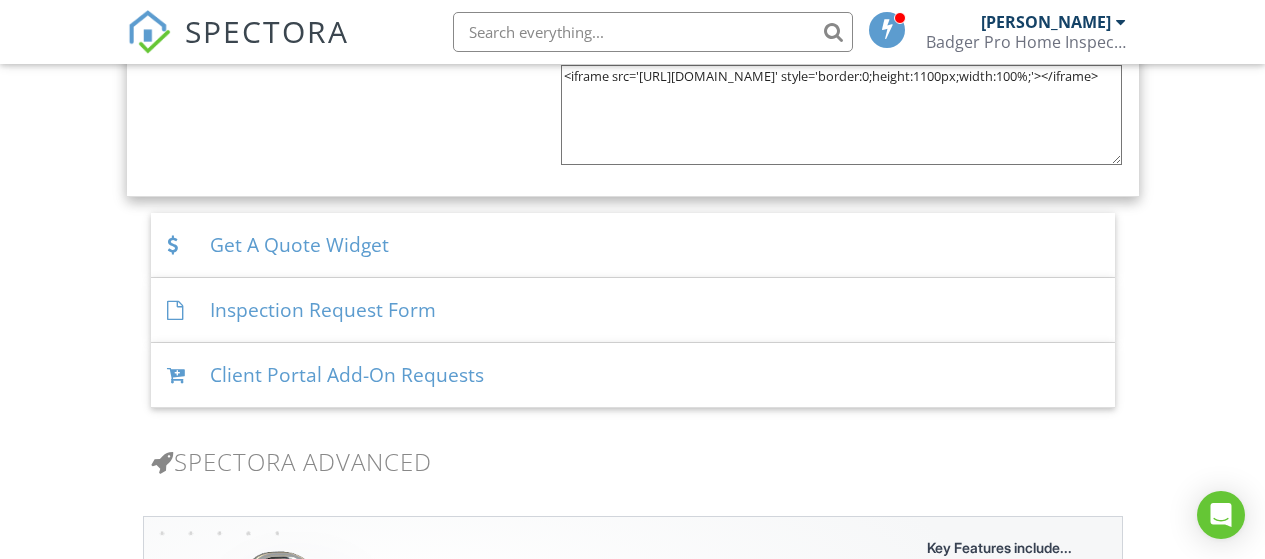 click on "Client Portal Add-On Requests" at bounding box center [633, 375] 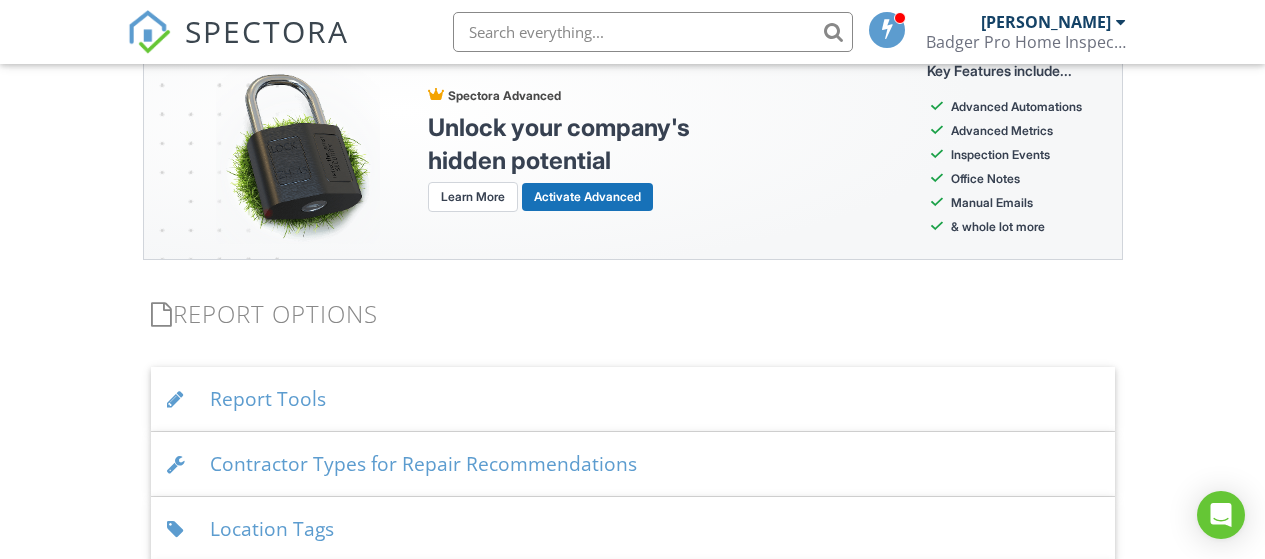 scroll, scrollTop: 2665, scrollLeft: 0, axis: vertical 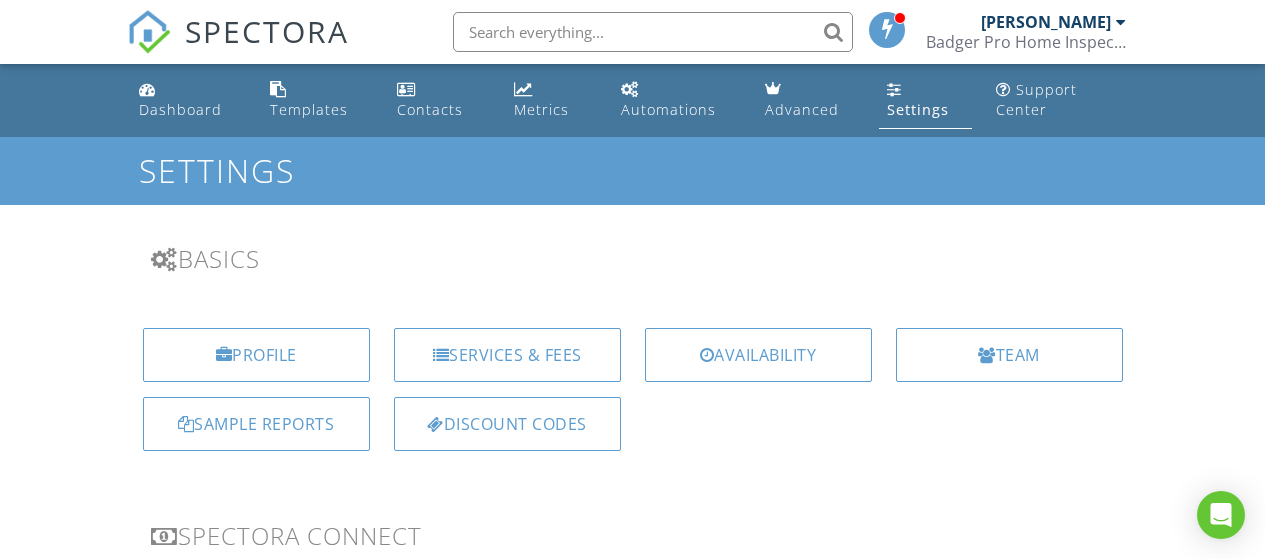 click on "Dashboard" at bounding box center (189, 100) 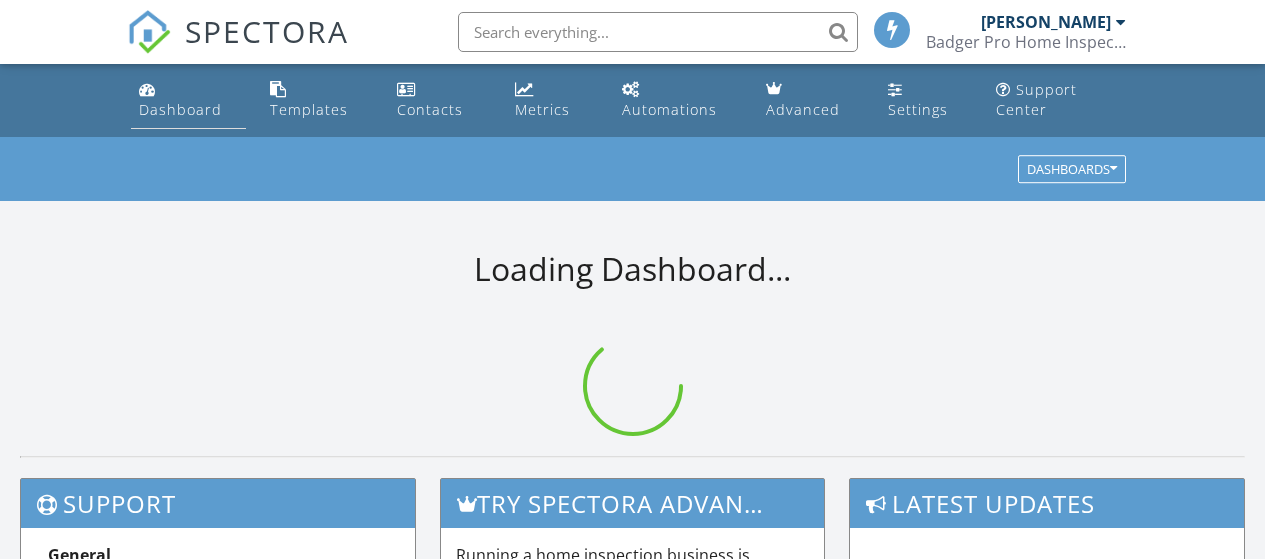 scroll, scrollTop: 0, scrollLeft: 0, axis: both 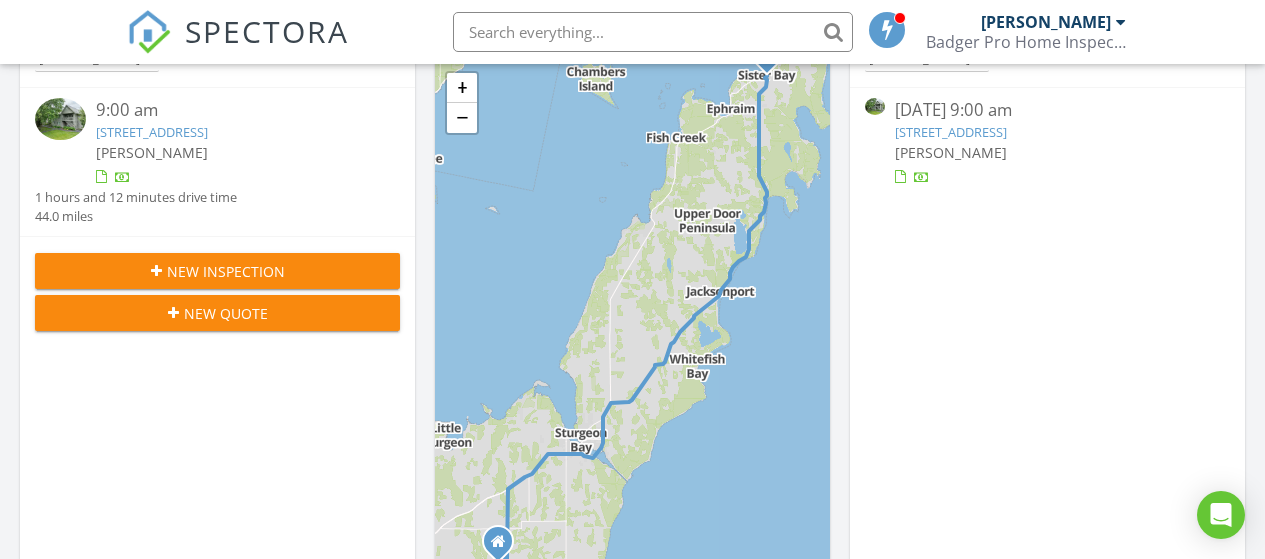 click on "10690 Golf Road 6-C, Sister Bay, WI  54234" at bounding box center (951, 132) 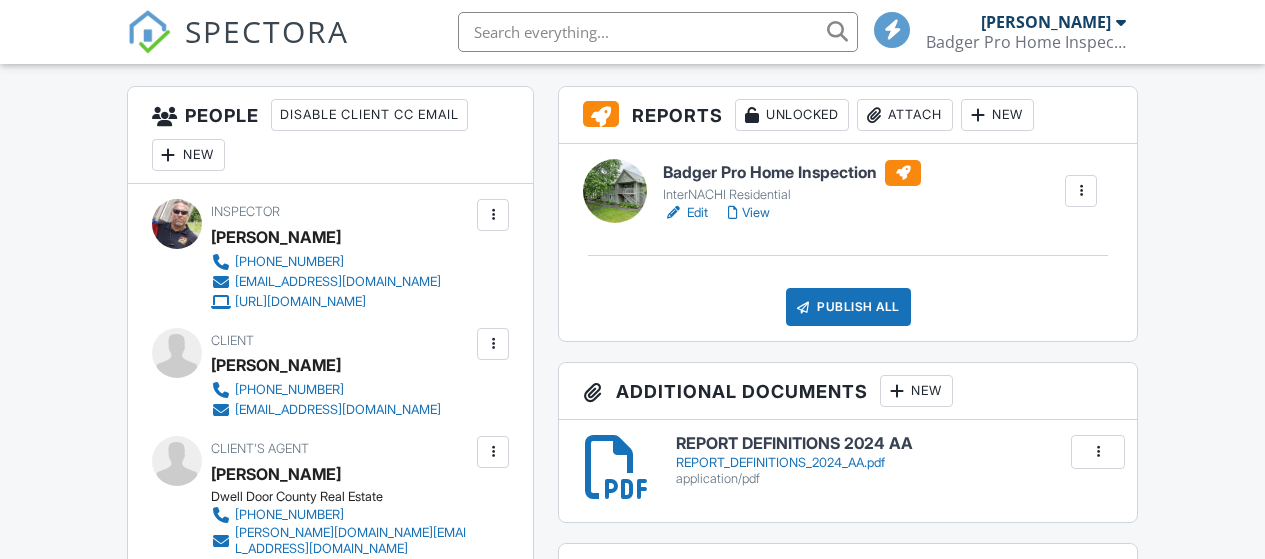 scroll, scrollTop: 500, scrollLeft: 0, axis: vertical 